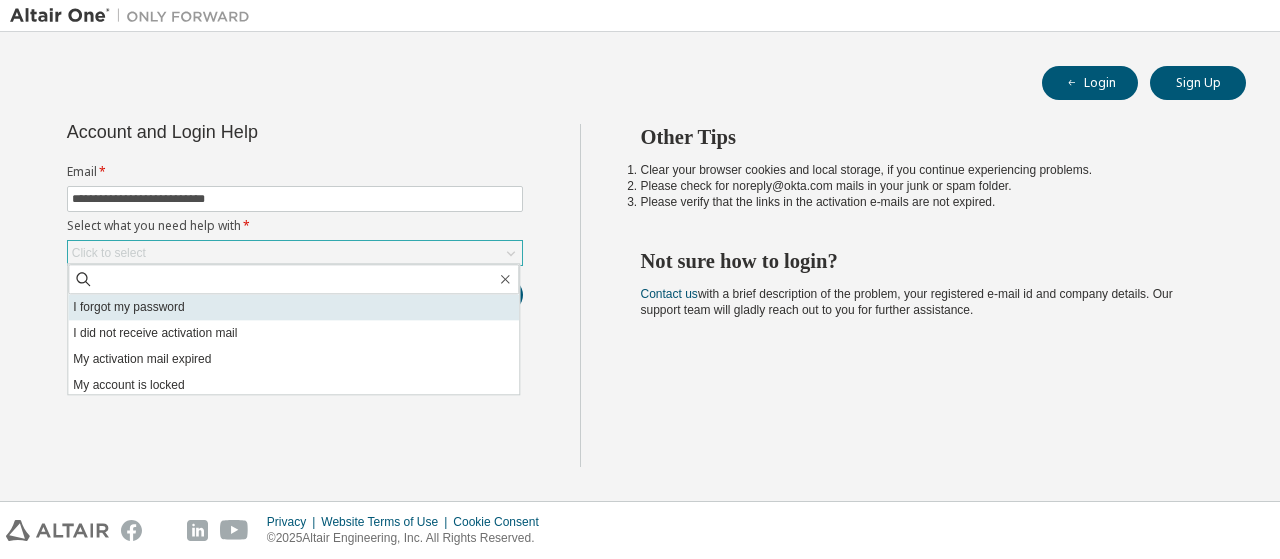 scroll, scrollTop: 0, scrollLeft: 0, axis: both 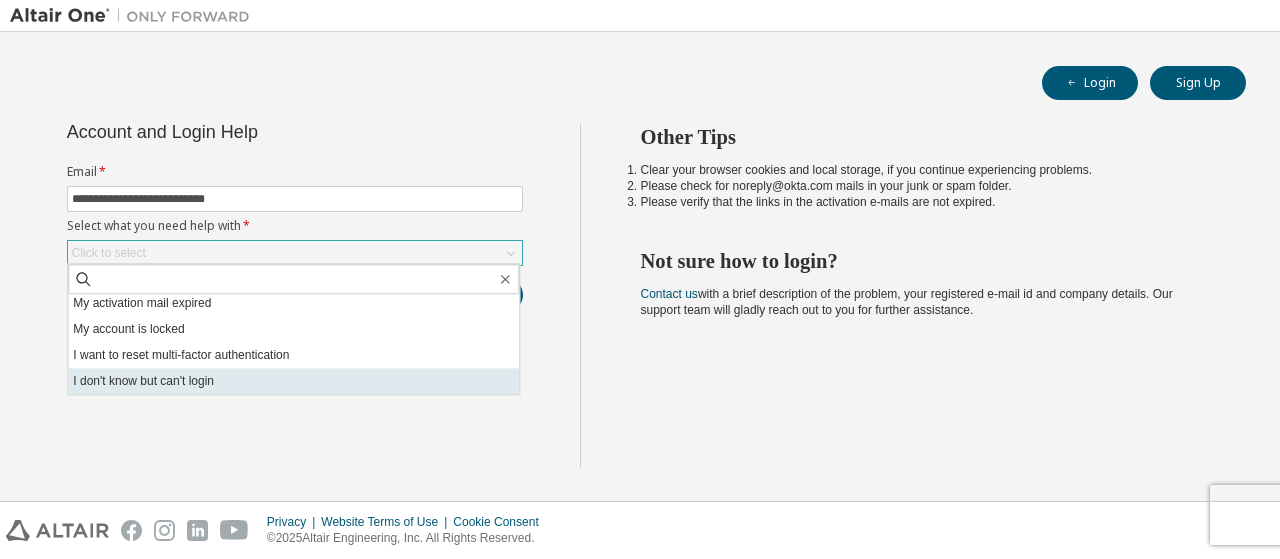 click on "I don't know but can't login" at bounding box center (293, 381) 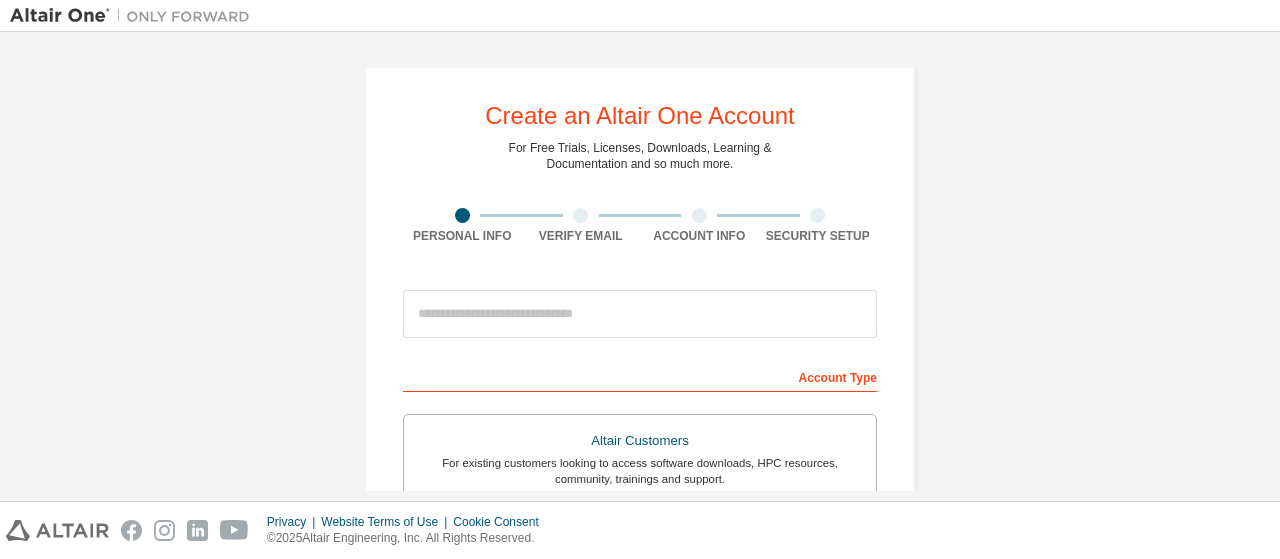 scroll, scrollTop: 0, scrollLeft: 0, axis: both 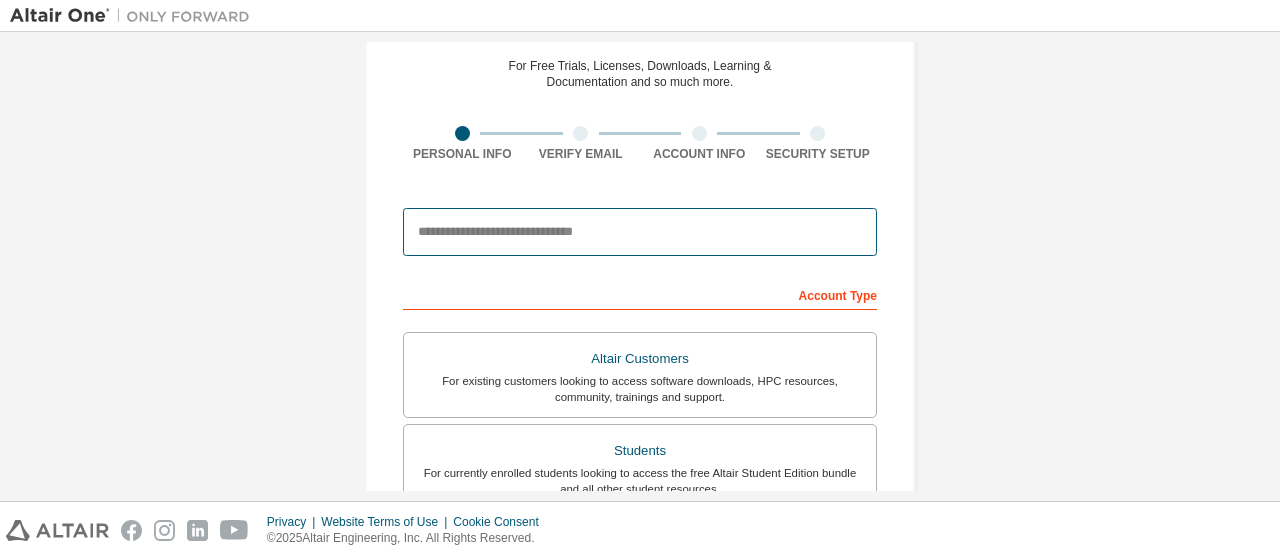 drag, startPoint x: 0, startPoint y: 0, endPoint x: 724, endPoint y: 233, distance: 760.56885 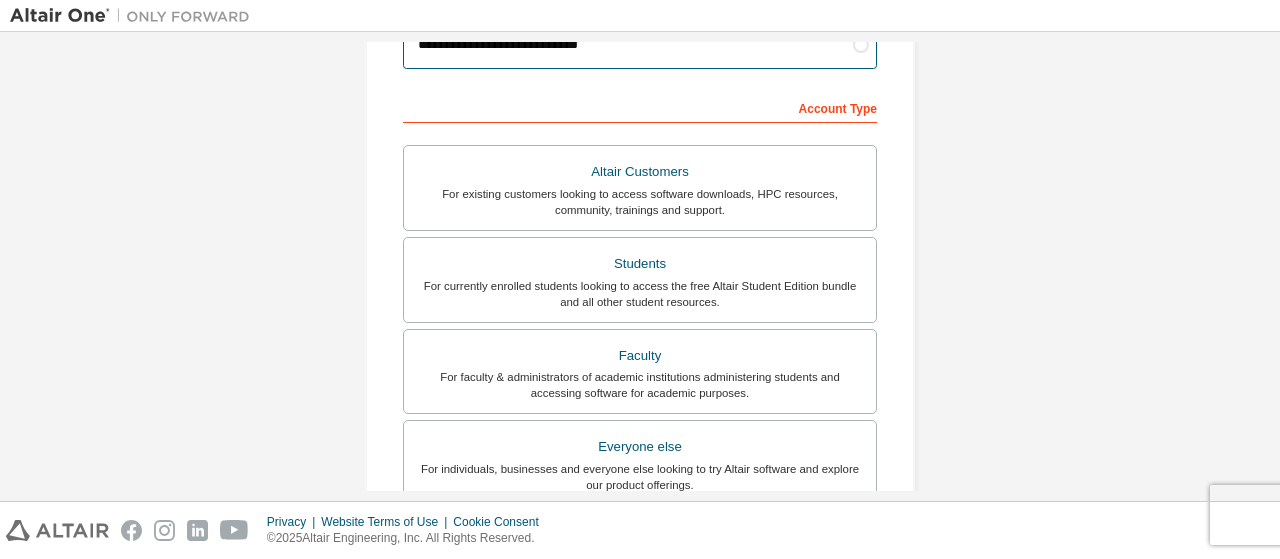 scroll, scrollTop: 279, scrollLeft: 0, axis: vertical 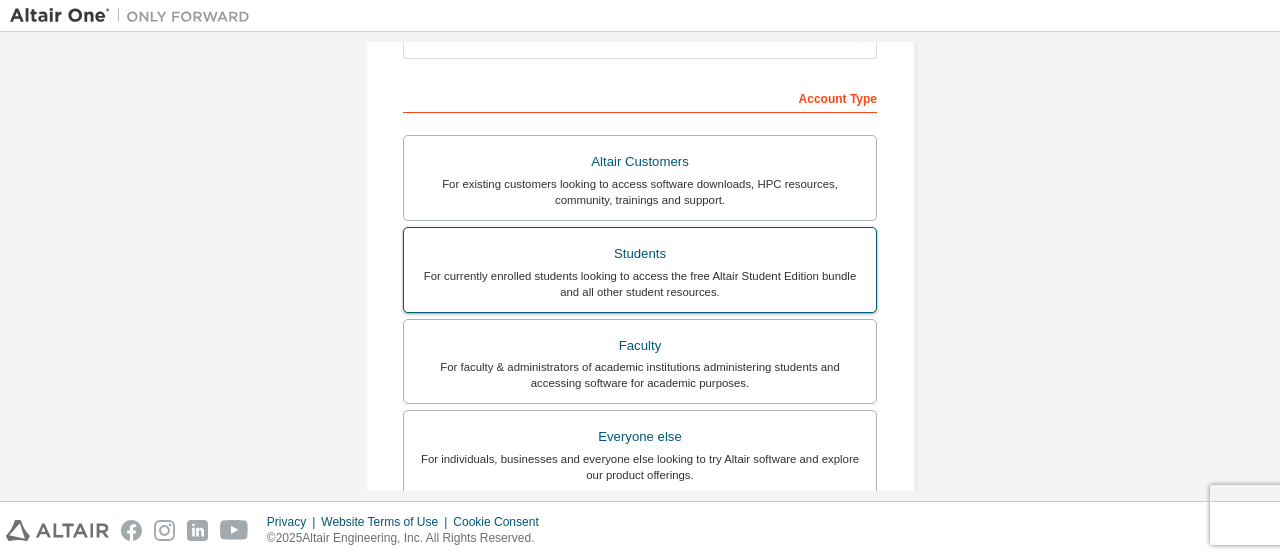 click on "For currently enrolled students looking to access the free Altair Student Edition bundle and all other student resources." at bounding box center (640, 284) 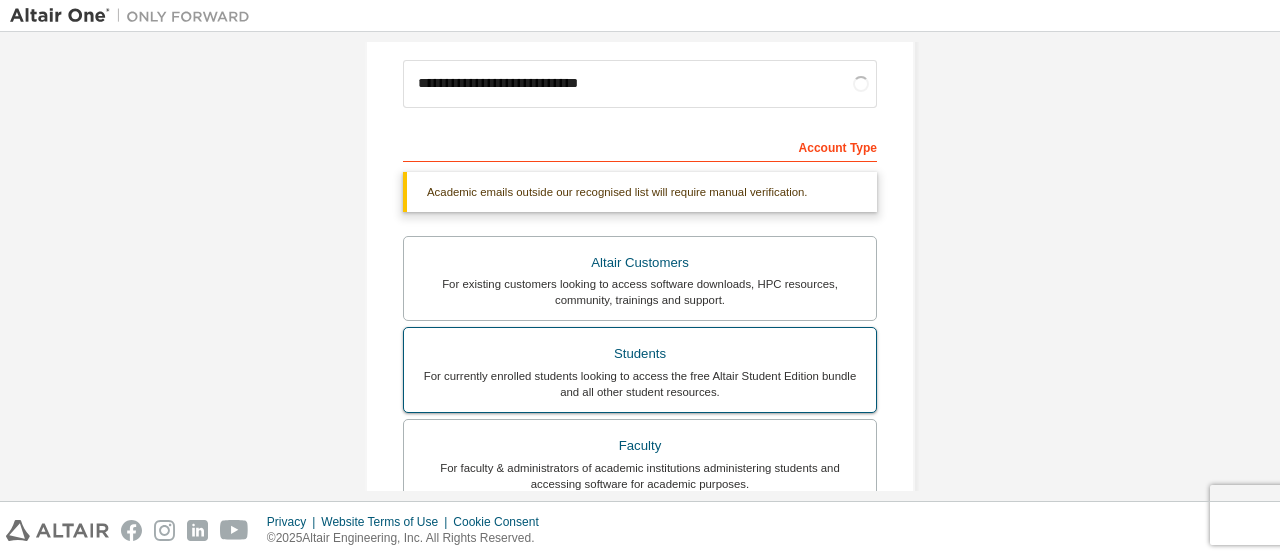 scroll, scrollTop: 22, scrollLeft: 0, axis: vertical 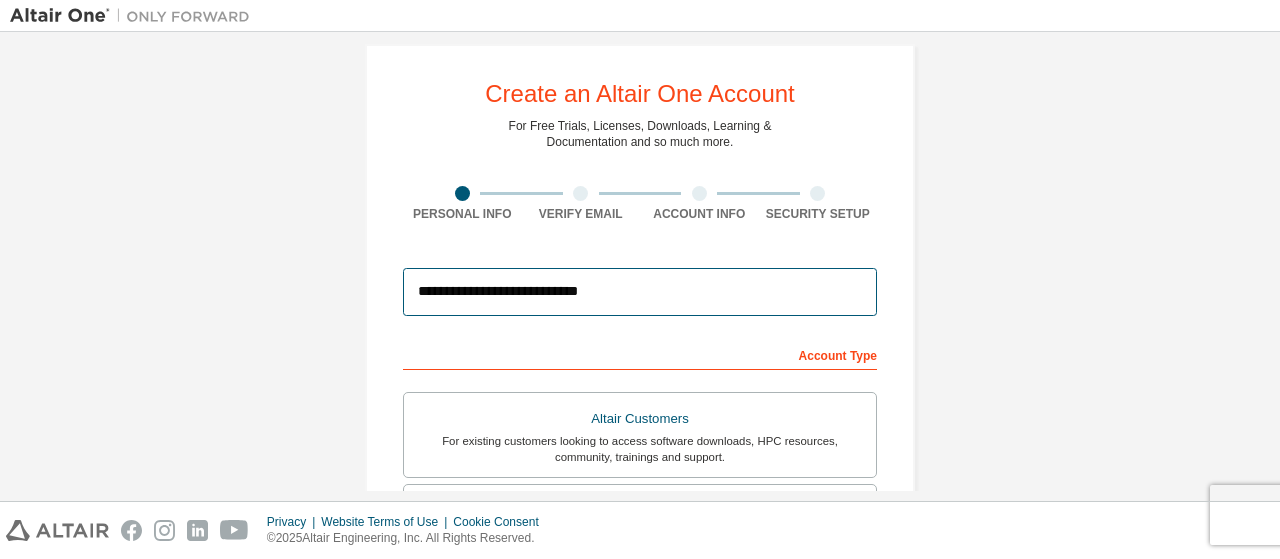 click on "**********" at bounding box center [640, 292] 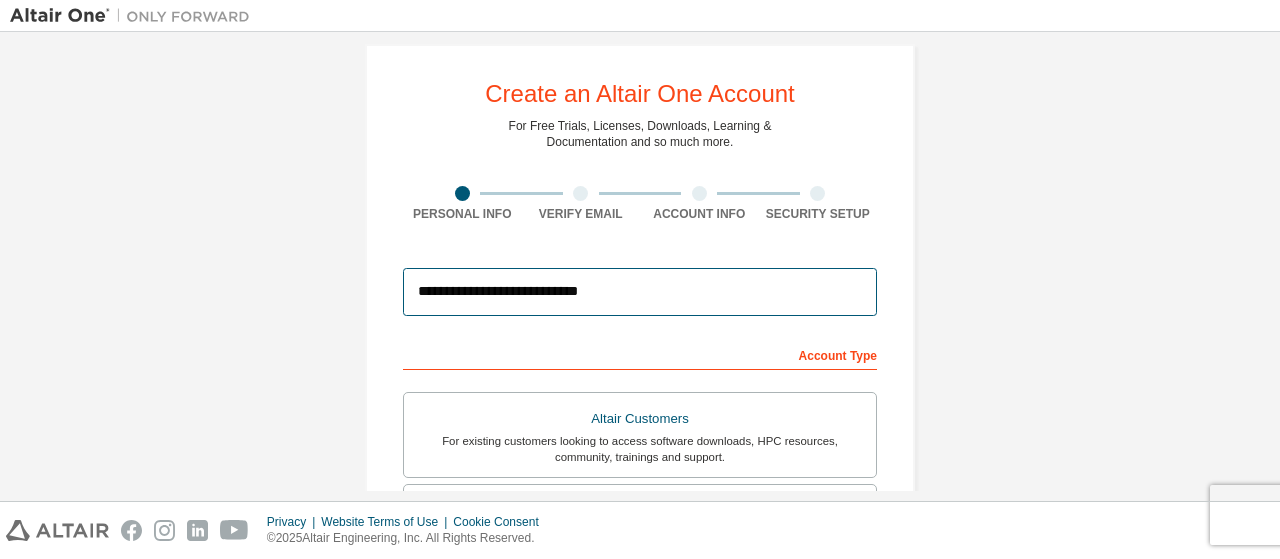 click on "**********" at bounding box center (640, 292) 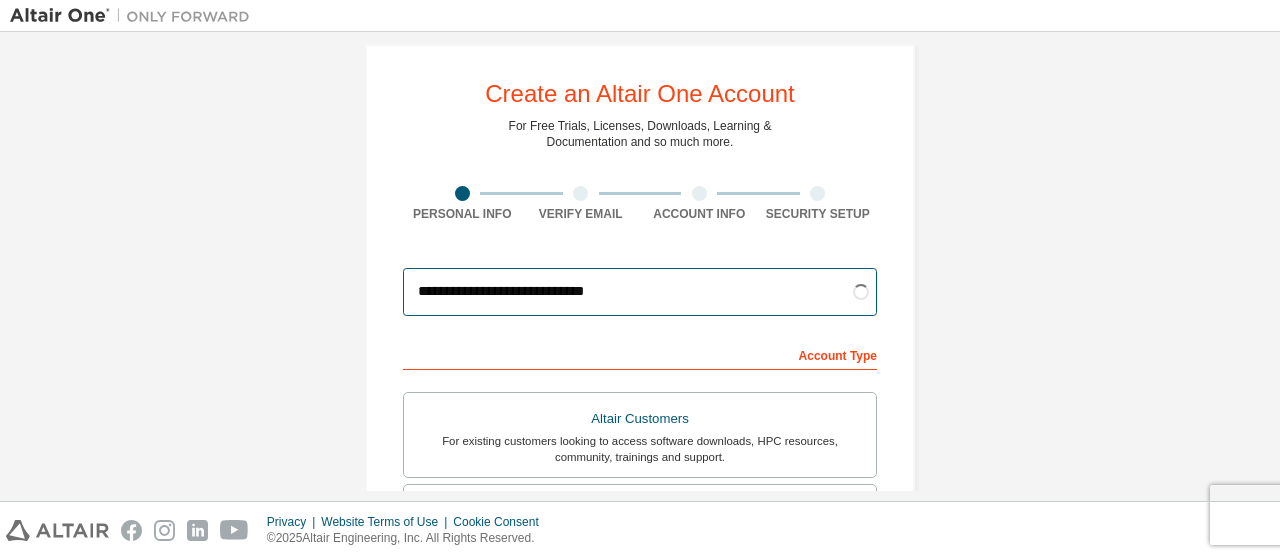 type on "**********" 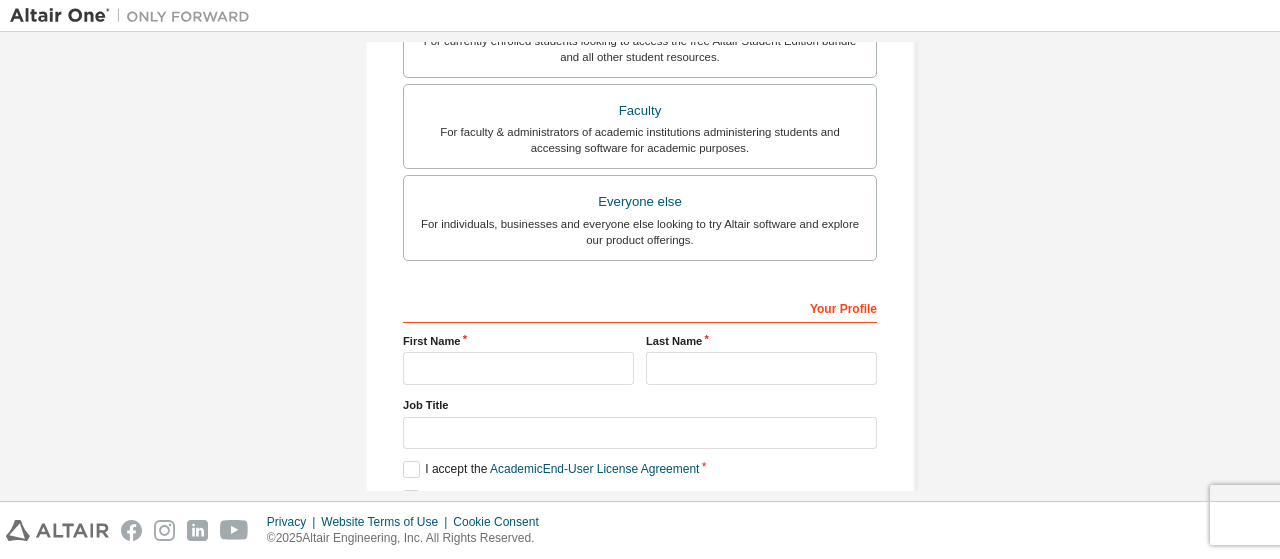 scroll, scrollTop: 590, scrollLeft: 0, axis: vertical 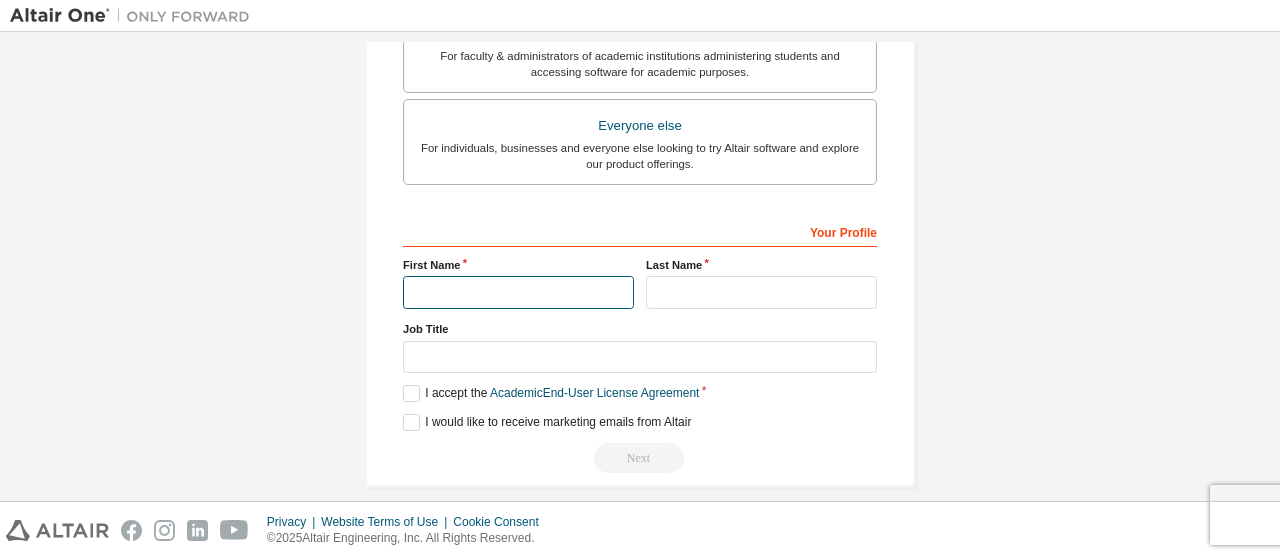 click at bounding box center (518, 292) 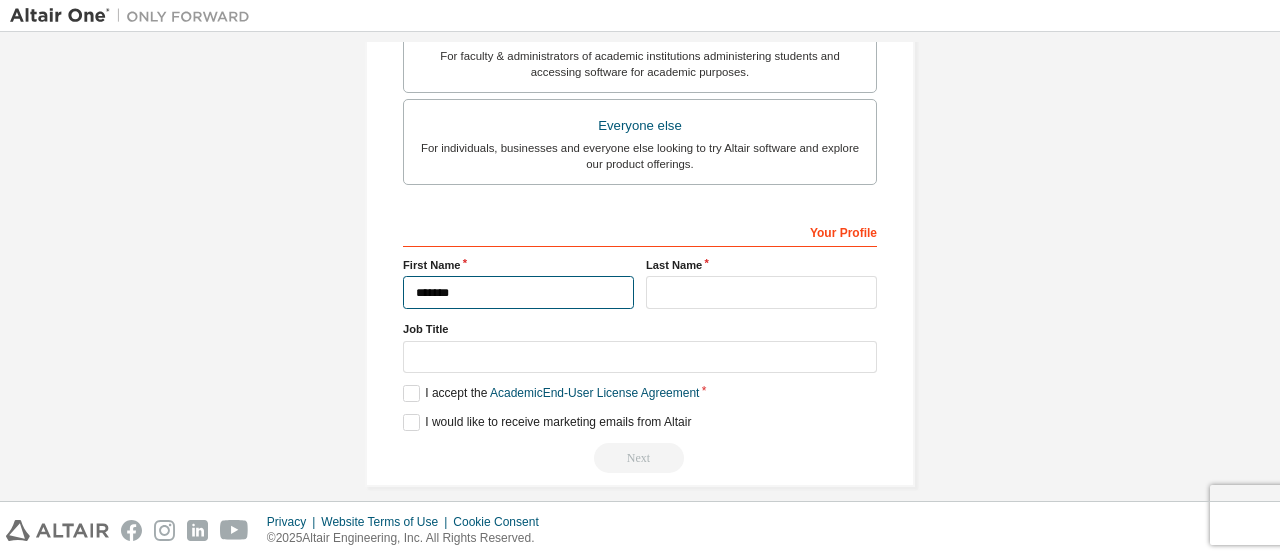 click on "*******" at bounding box center (518, 292) 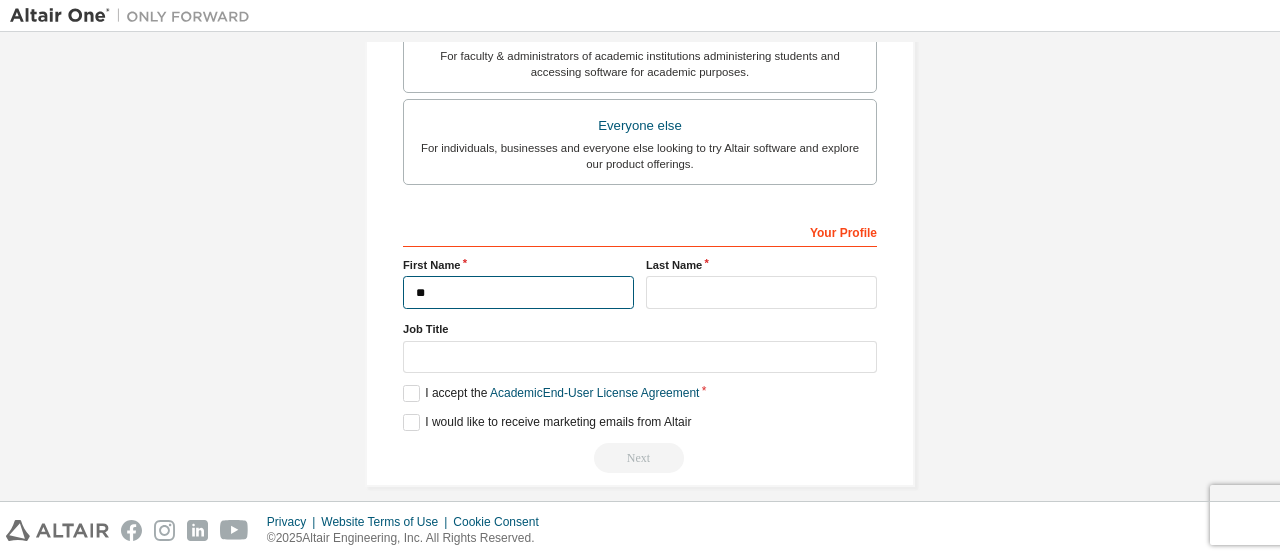 type on "*" 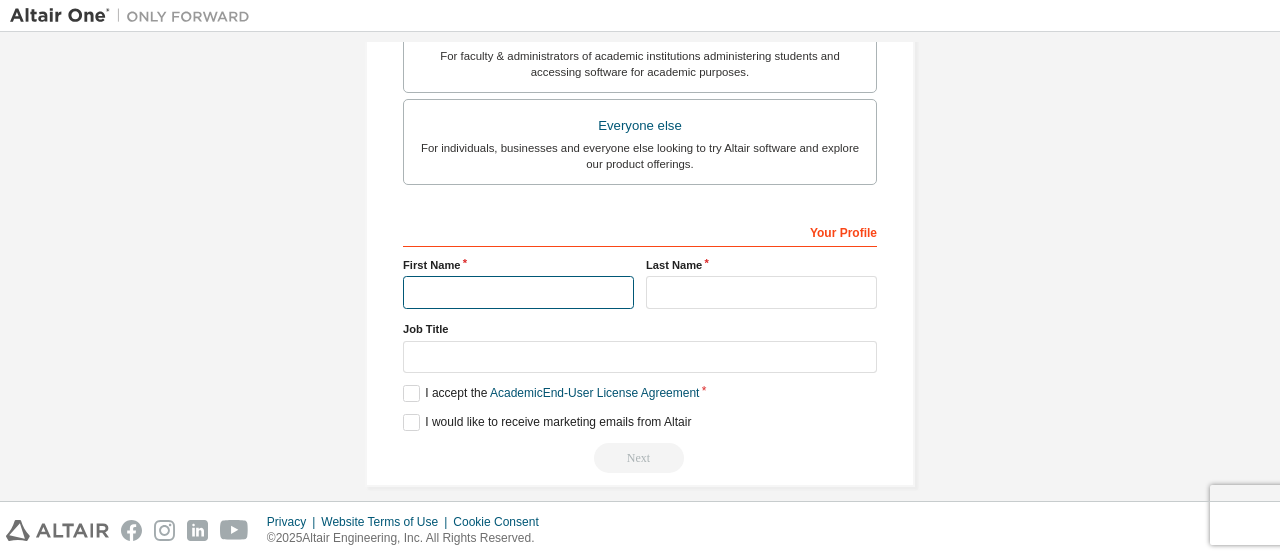 type on "*" 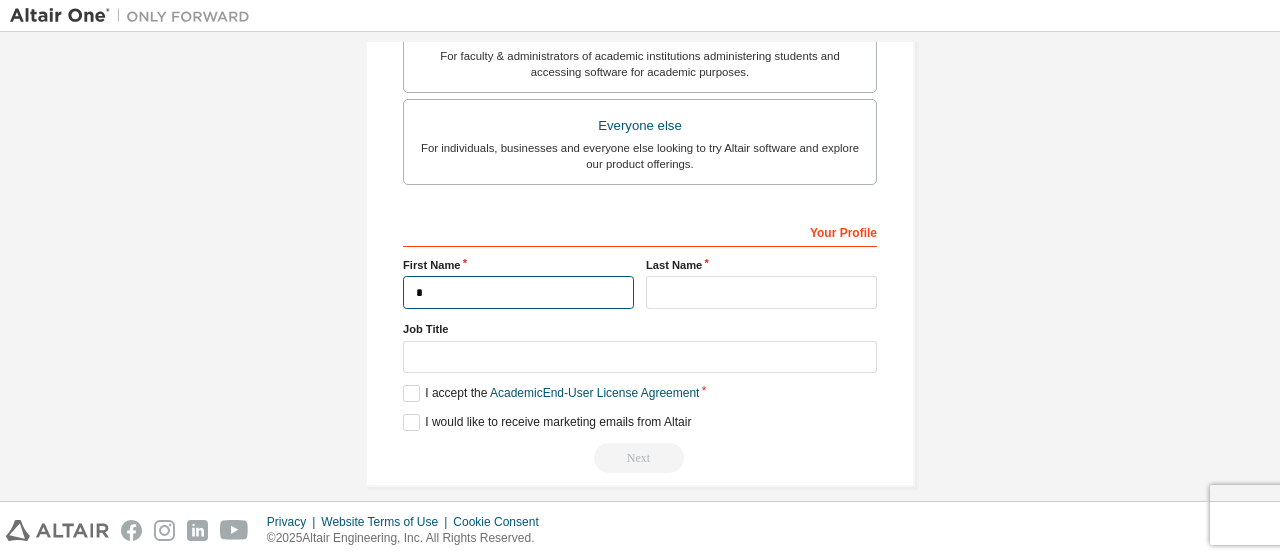 type on "*" 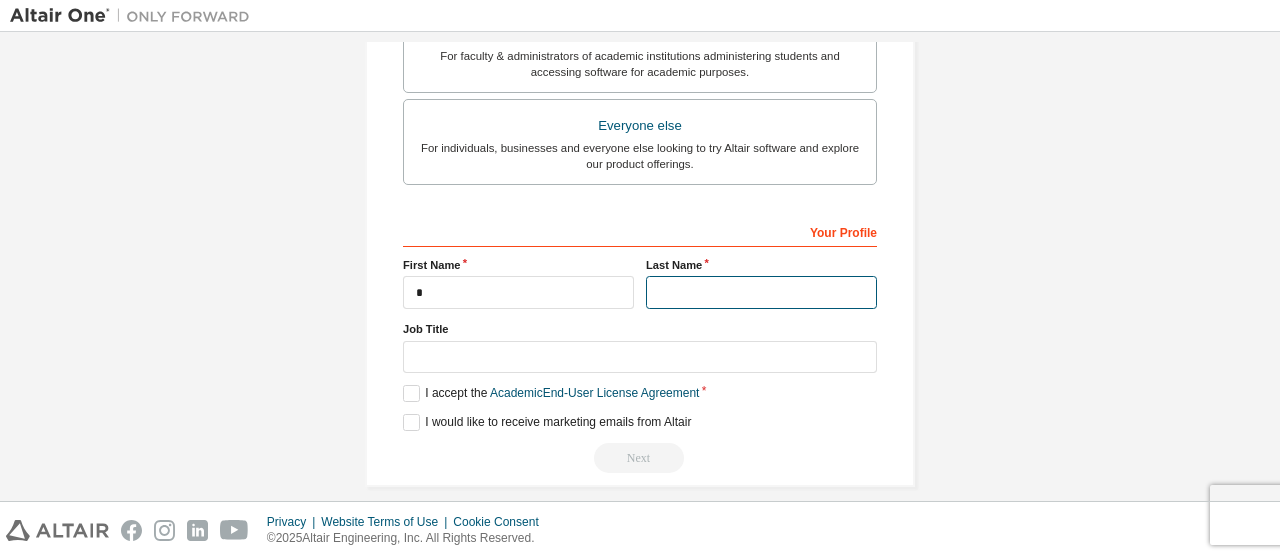 click at bounding box center (761, 292) 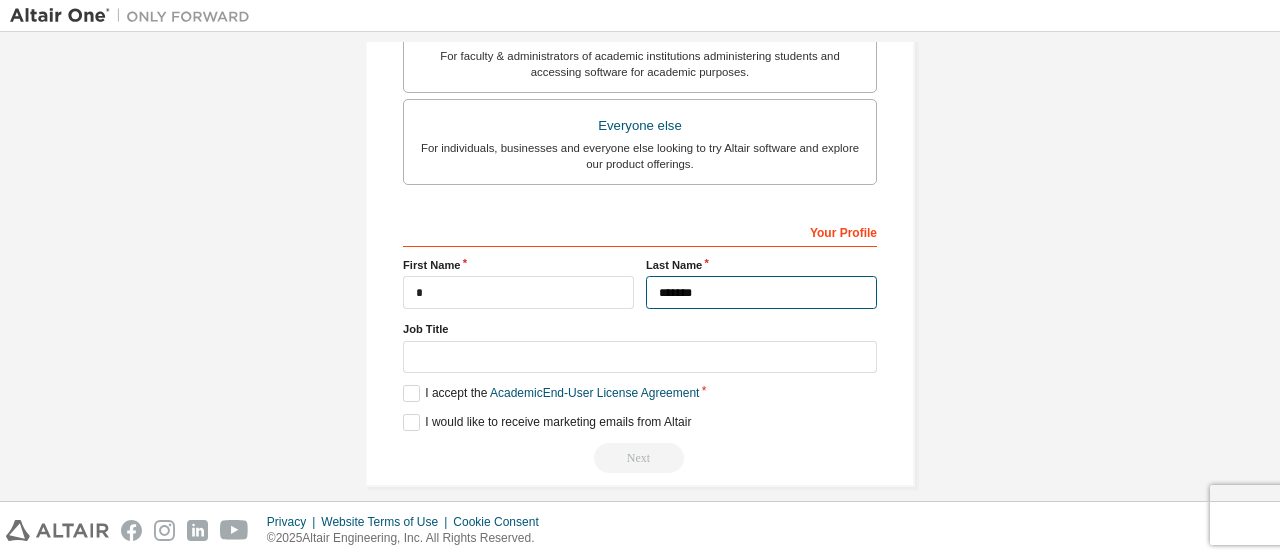 type on "*******" 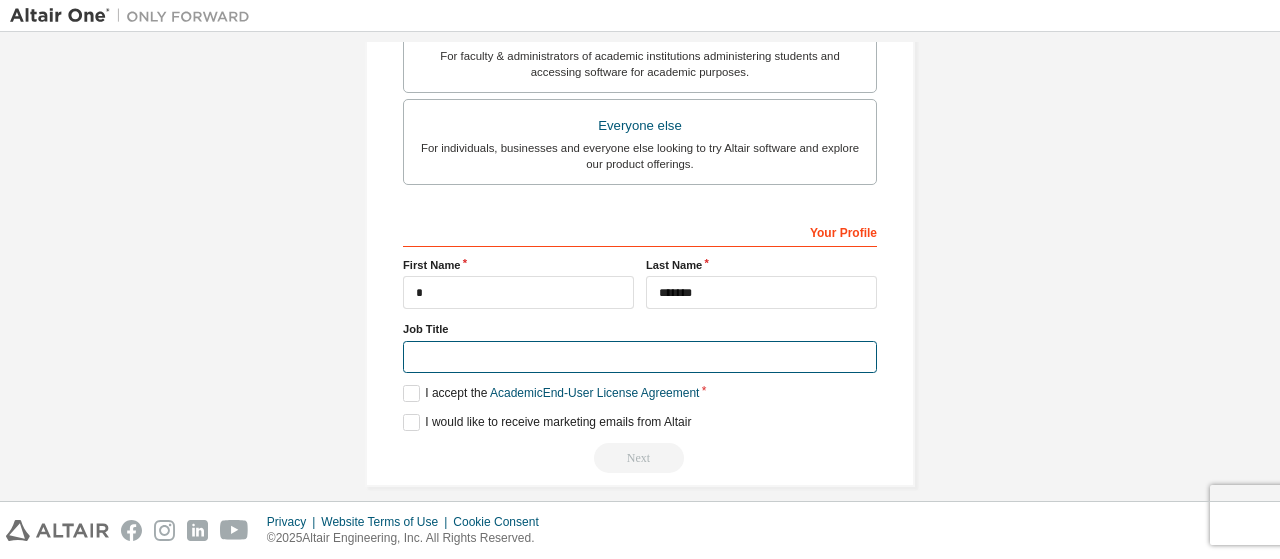click at bounding box center [640, 357] 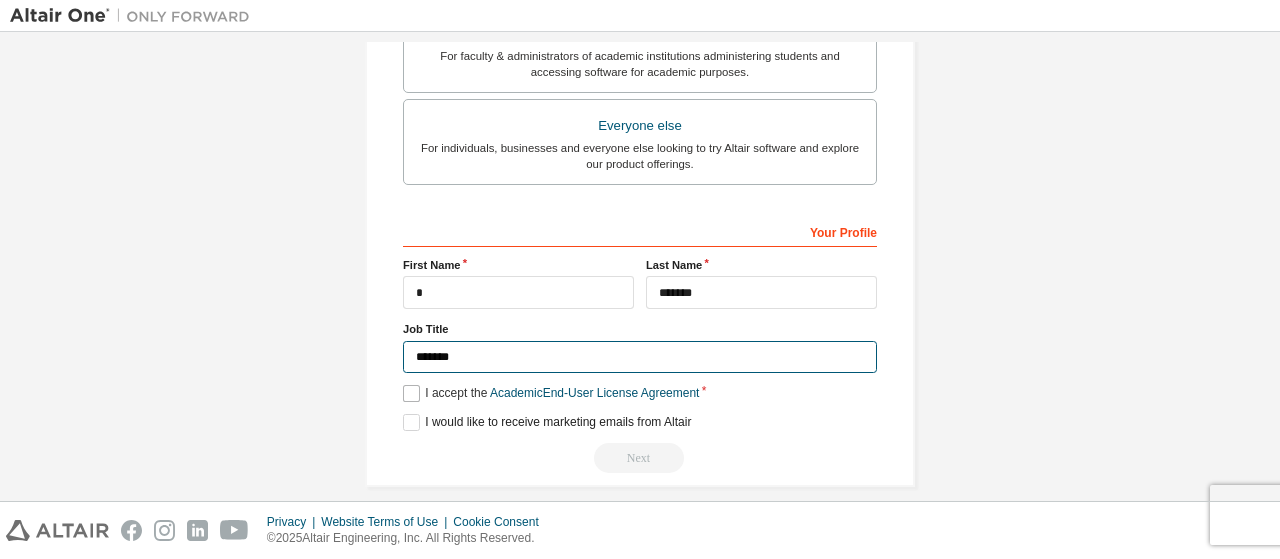 type on "*******" 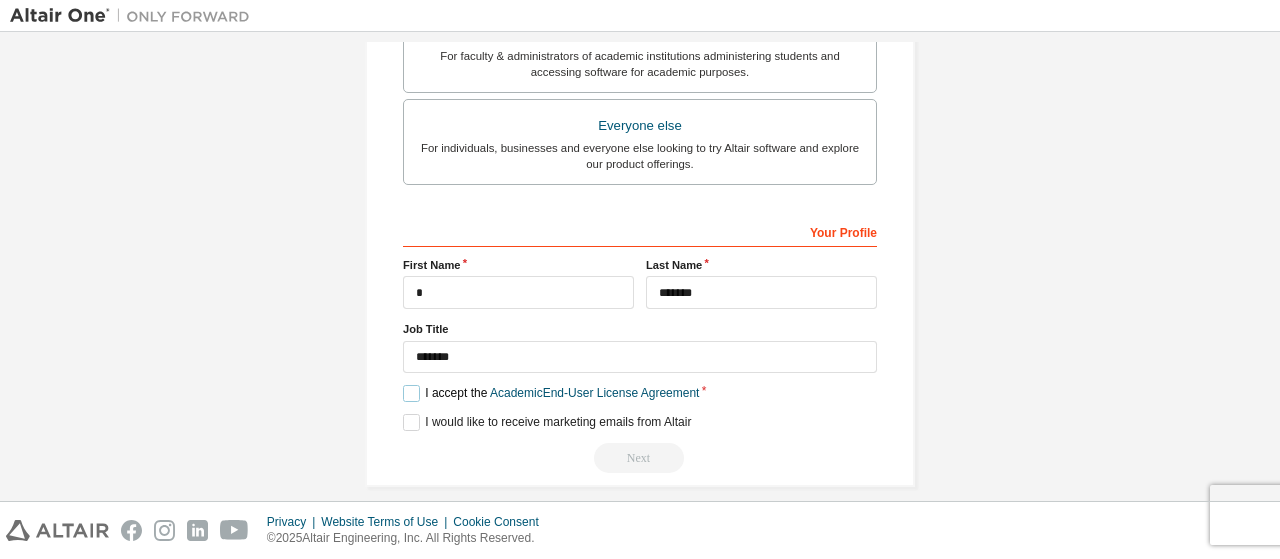 click on "I accept the   Academic   End-User License Agreement" at bounding box center [551, 393] 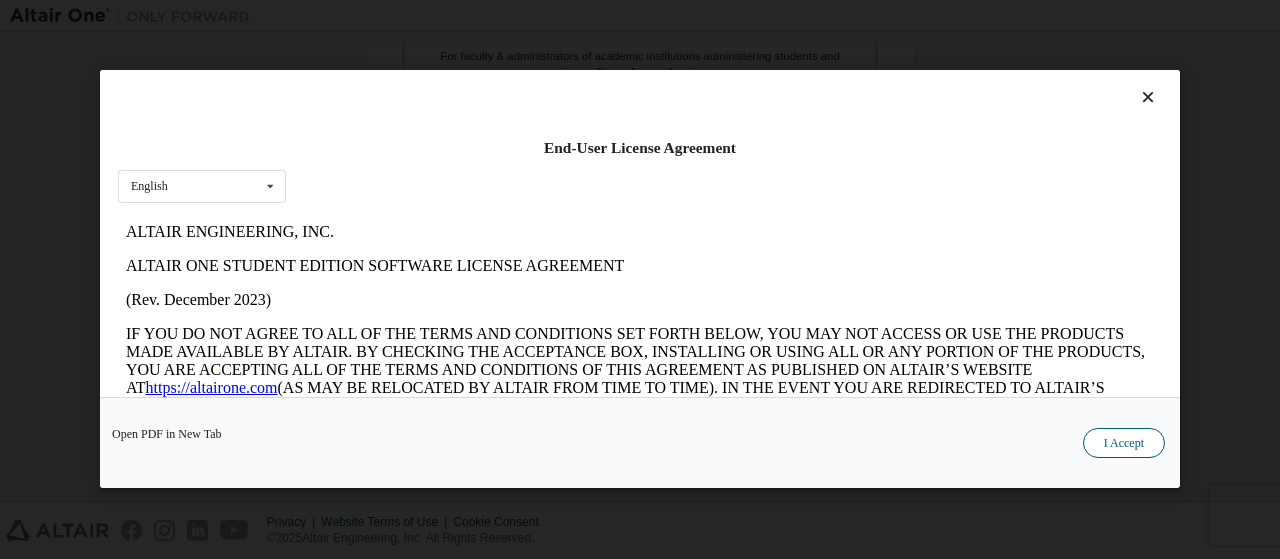 scroll, scrollTop: 0, scrollLeft: 0, axis: both 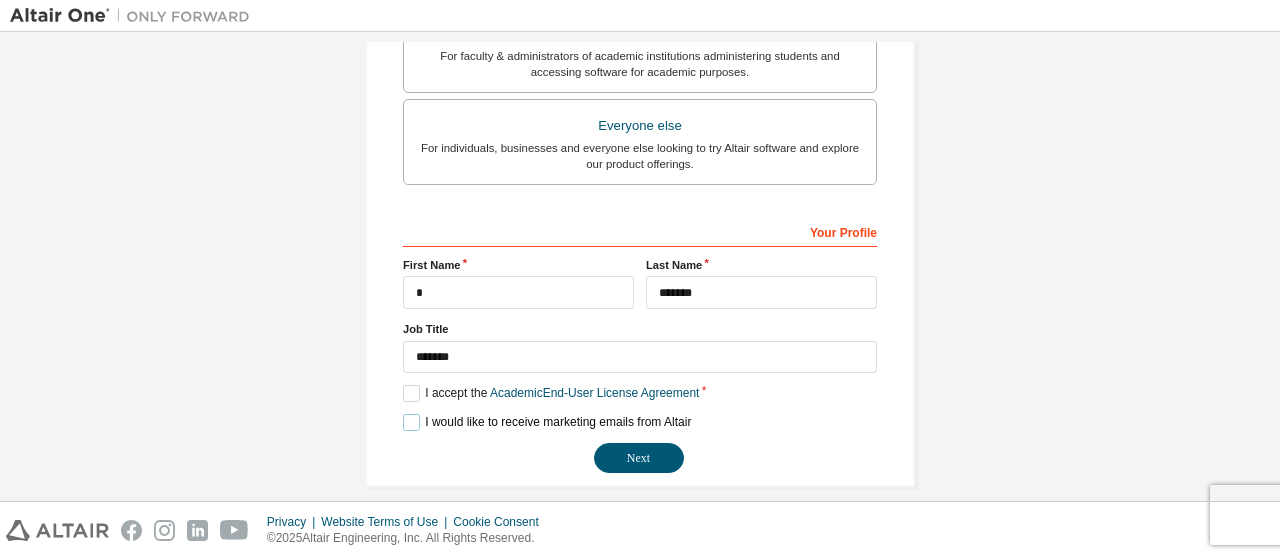 click on "I would like to receive marketing emails from Altair" at bounding box center [547, 422] 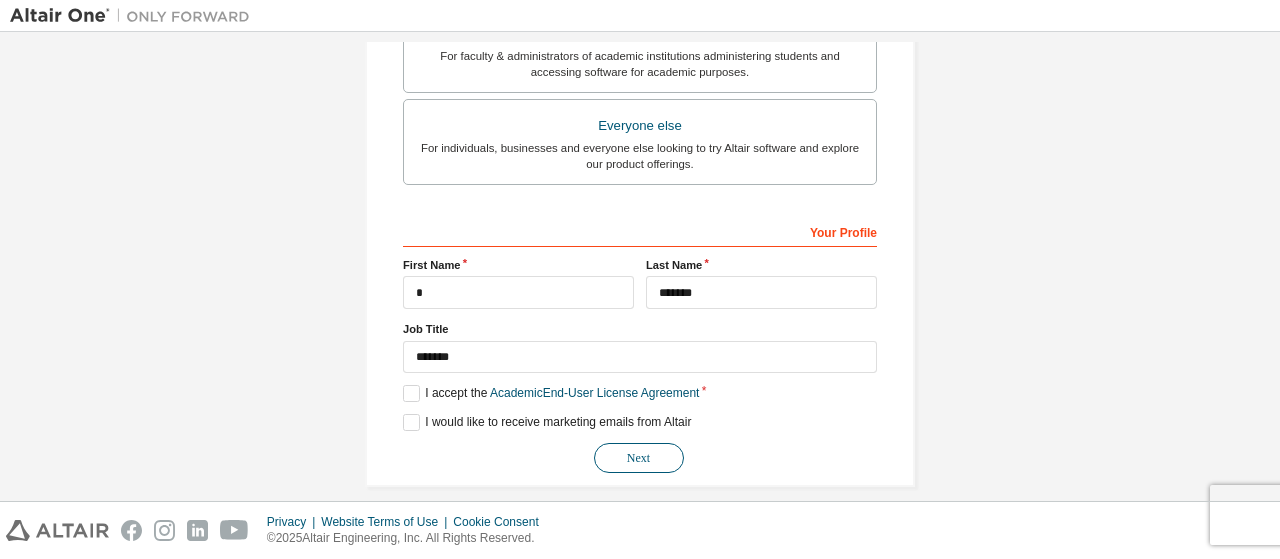 click on "Next" at bounding box center (639, 458) 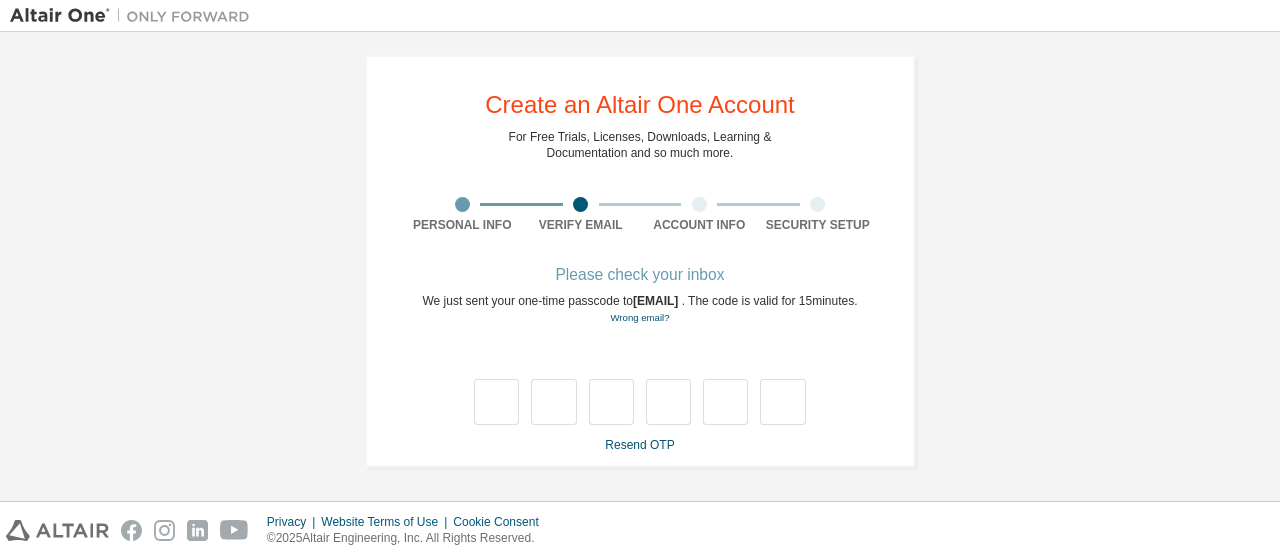 scroll, scrollTop: 26, scrollLeft: 0, axis: vertical 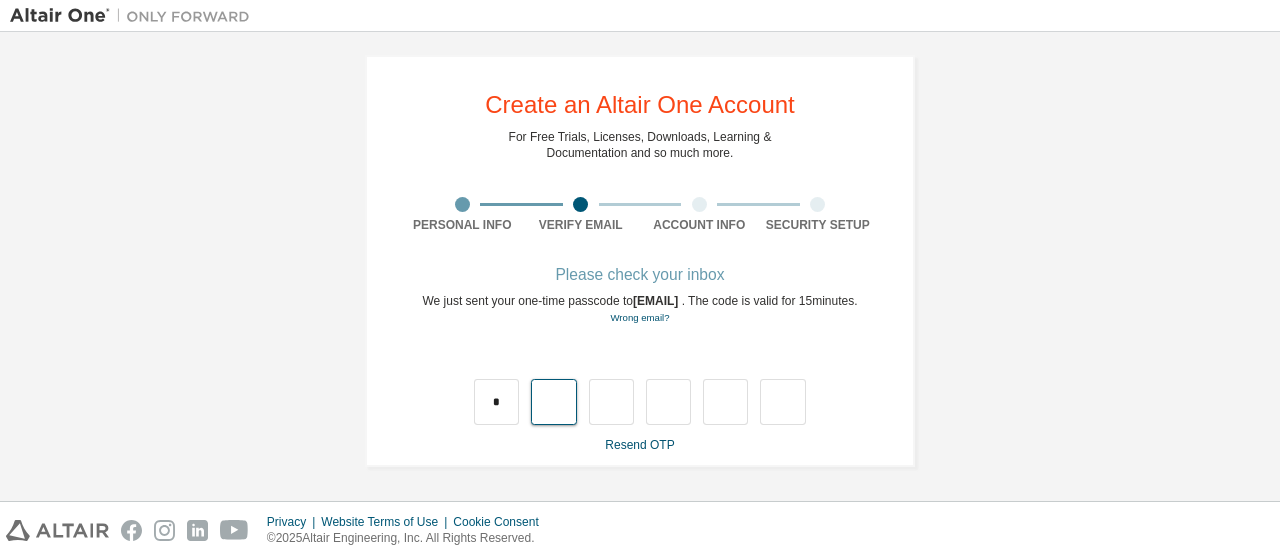 type on "*" 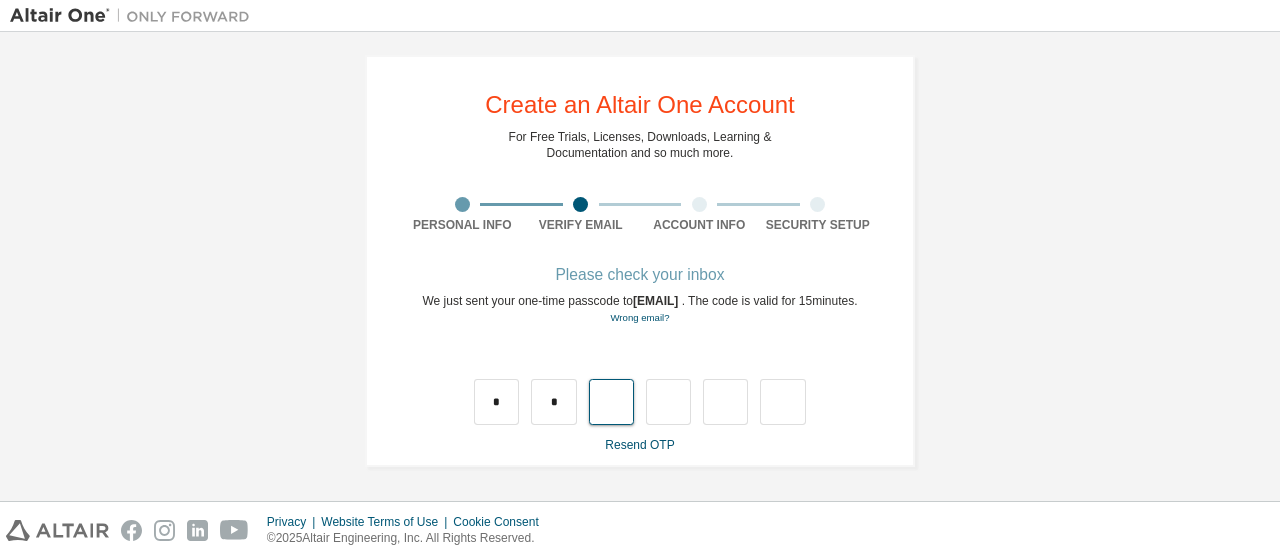 type on "*" 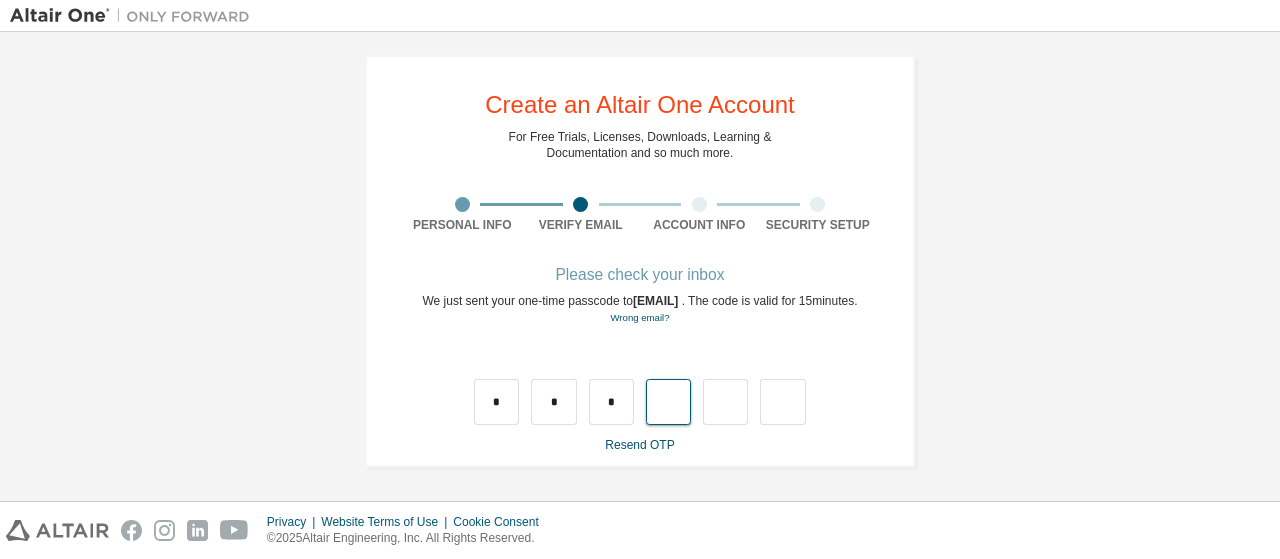 type on "*" 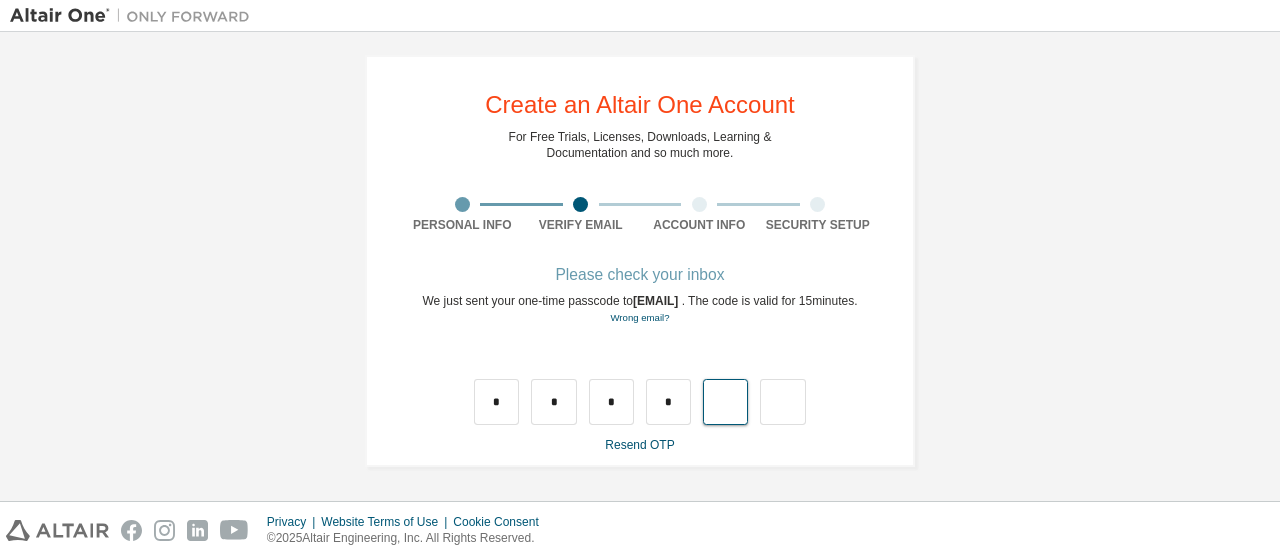 type on "*" 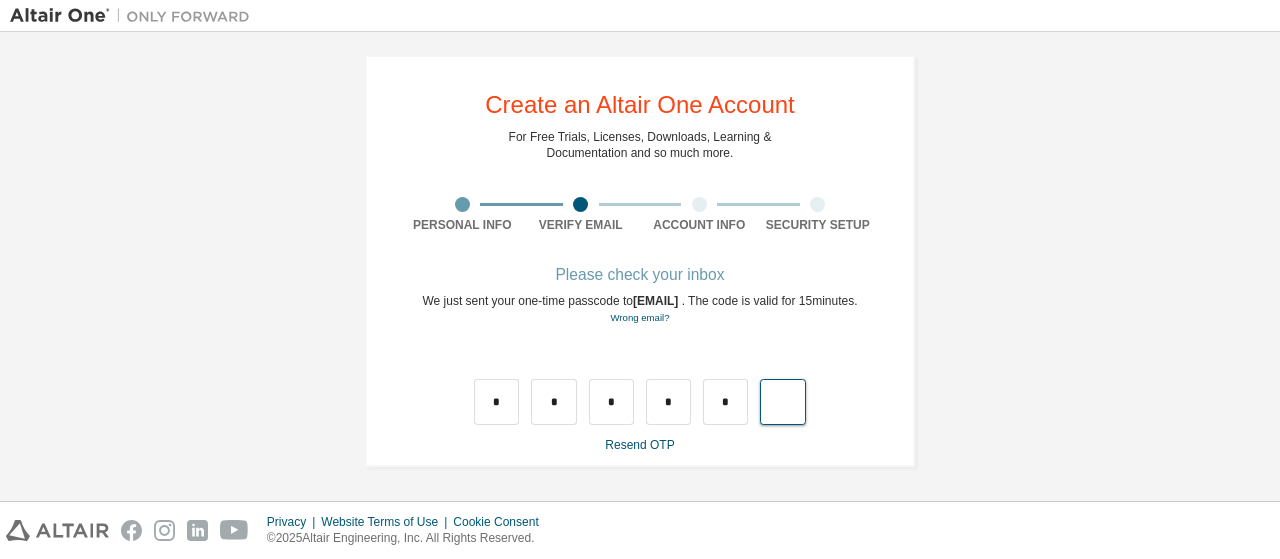type on "*" 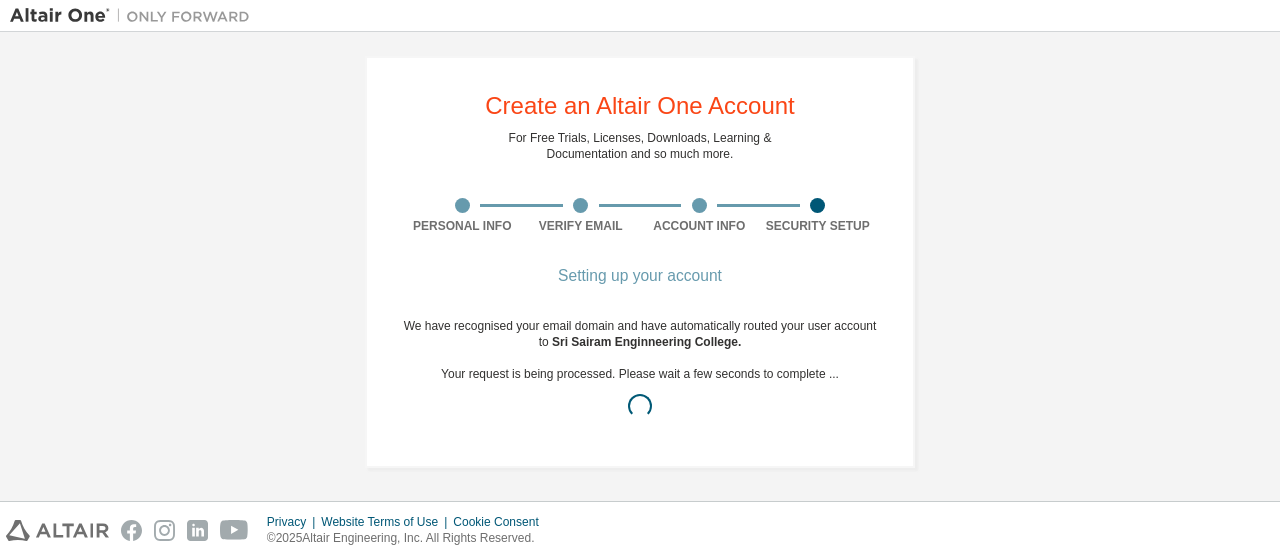 scroll, scrollTop: 26, scrollLeft: 0, axis: vertical 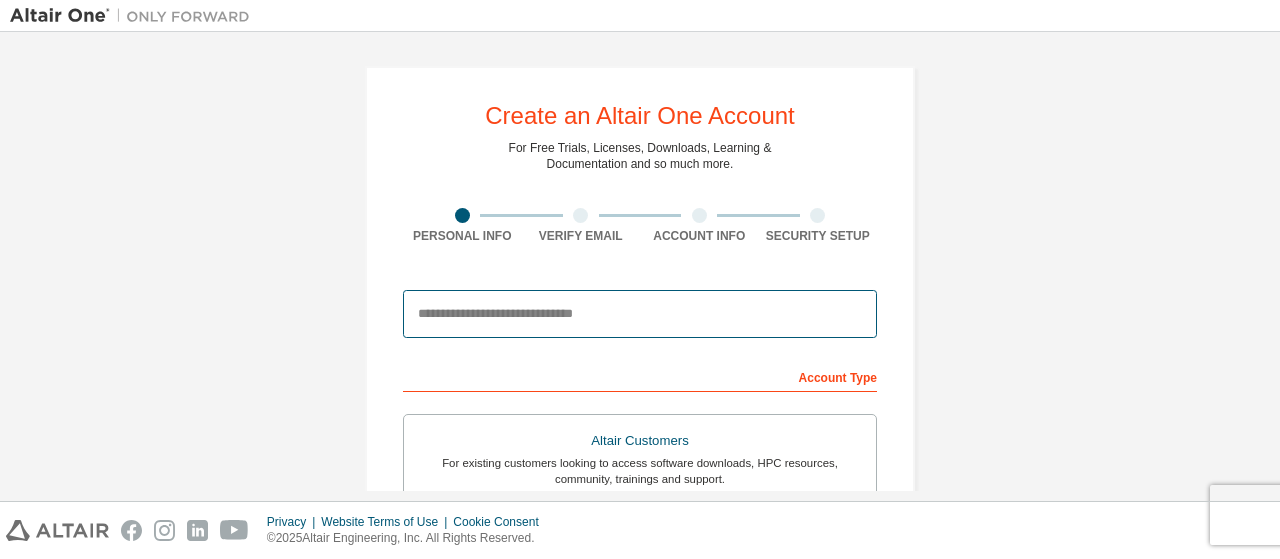 drag, startPoint x: 0, startPoint y: 0, endPoint x: 758, endPoint y: 329, distance: 826.3201 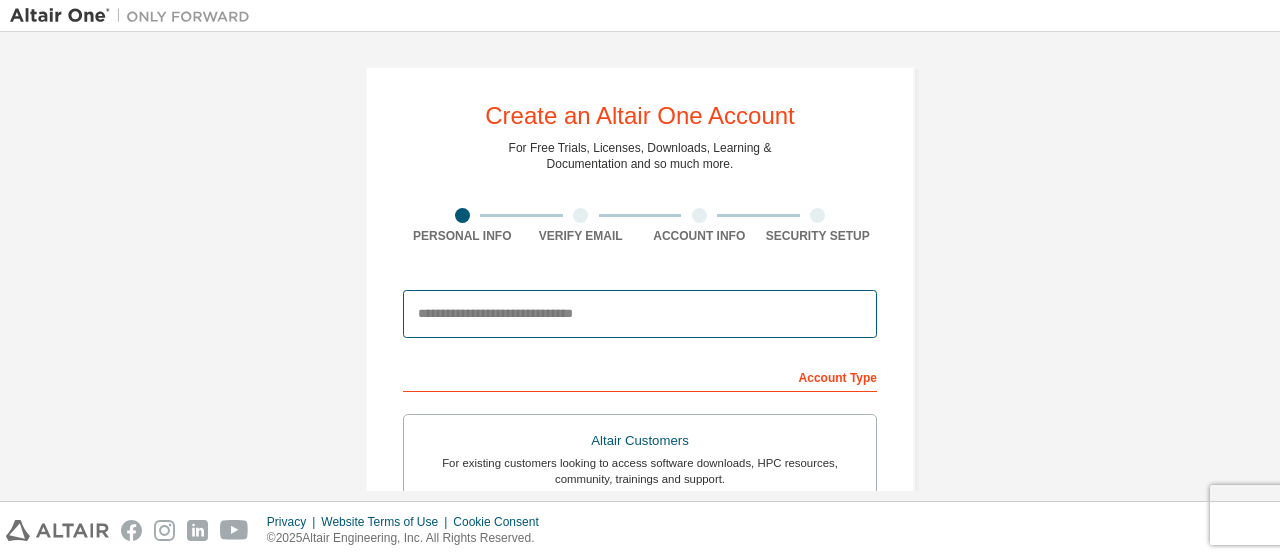 type on "**********" 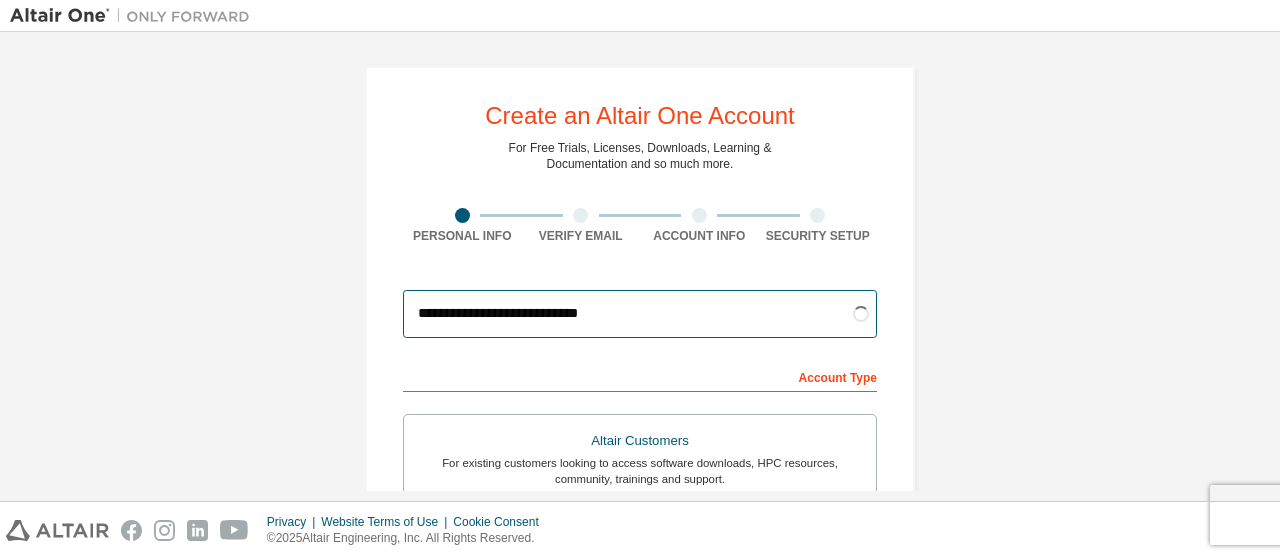 click on "**********" at bounding box center [640, 314] 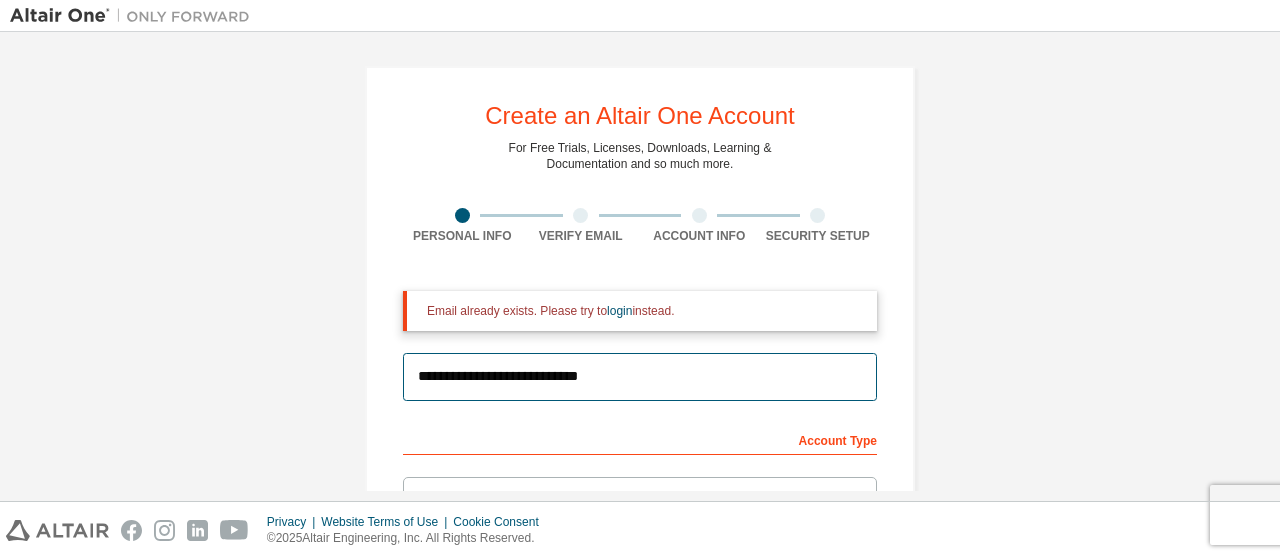 click on "**********" at bounding box center (640, 377) 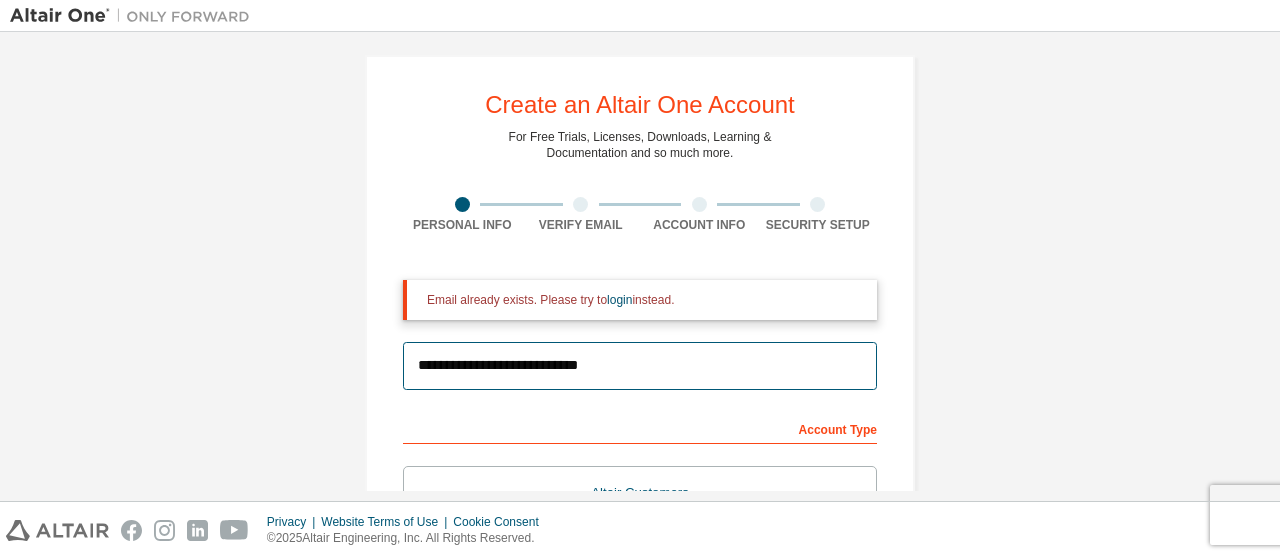 scroll, scrollTop: 0, scrollLeft: 0, axis: both 